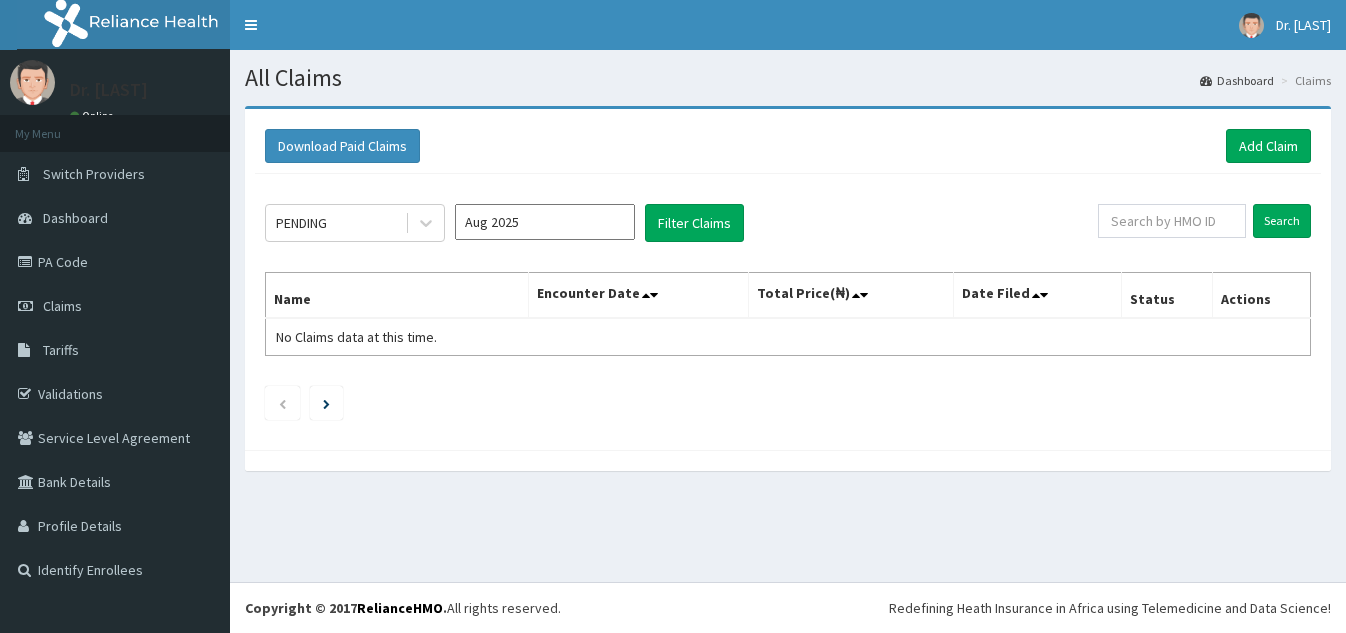 scroll, scrollTop: 0, scrollLeft: 0, axis: both 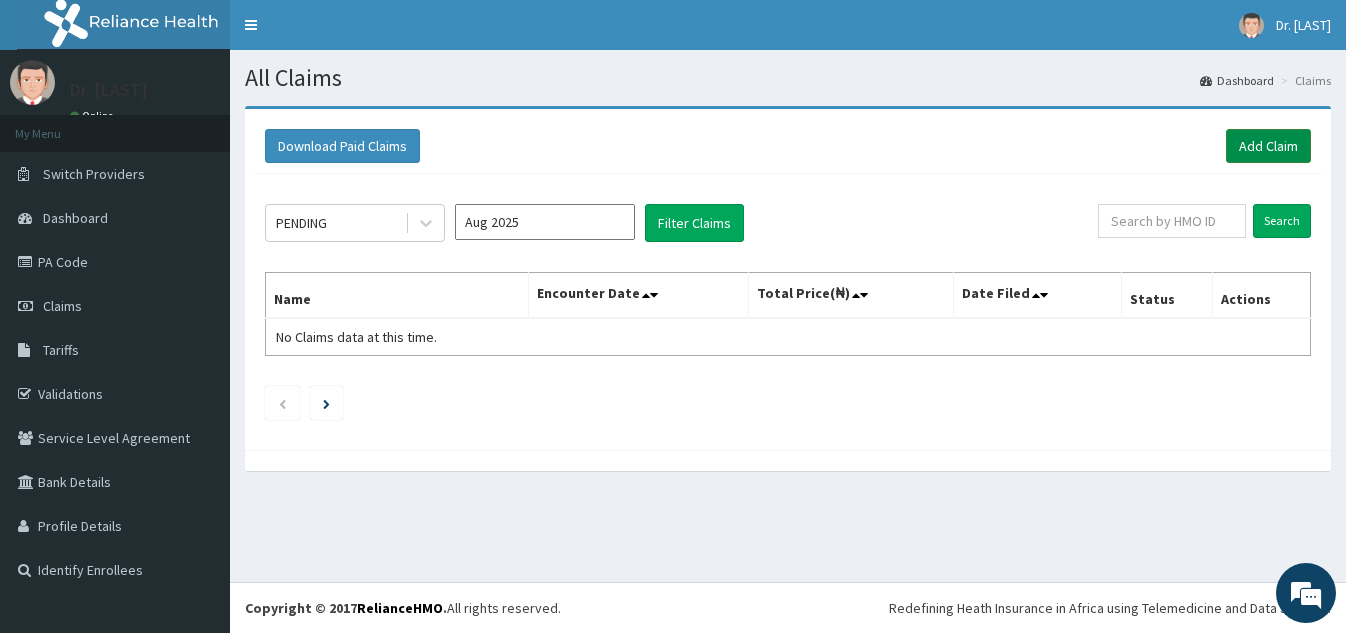click on "Add Claim" at bounding box center (1268, 146) 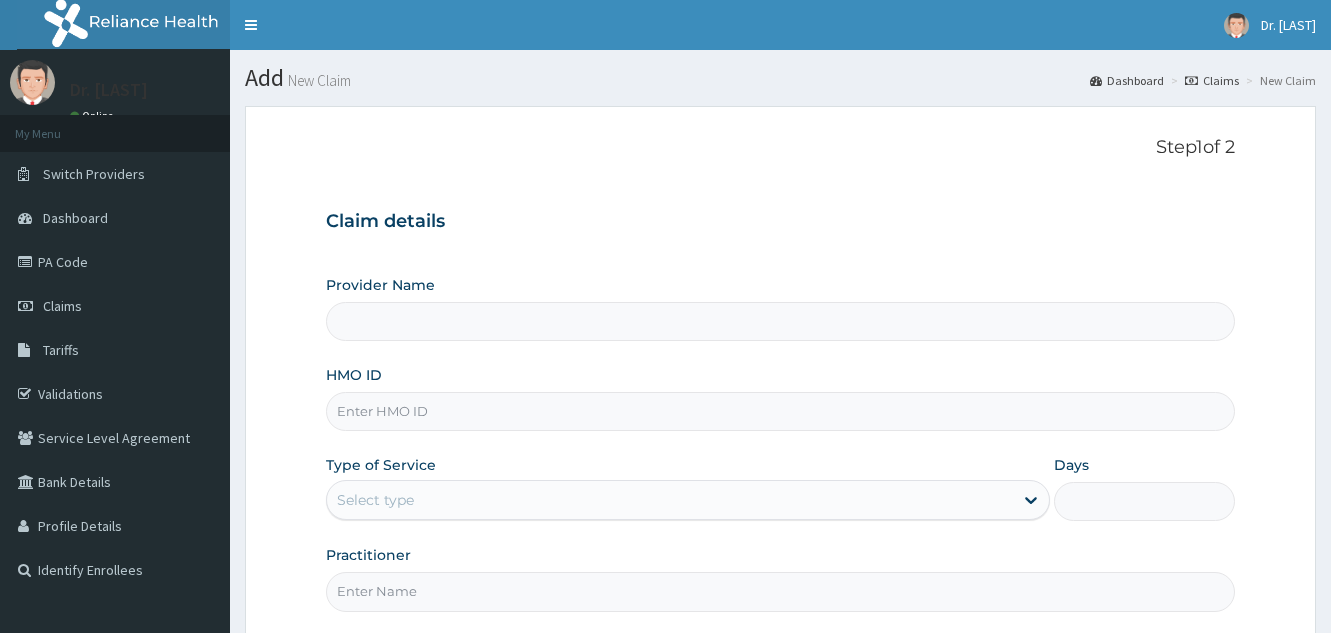 scroll, scrollTop: 0, scrollLeft: 0, axis: both 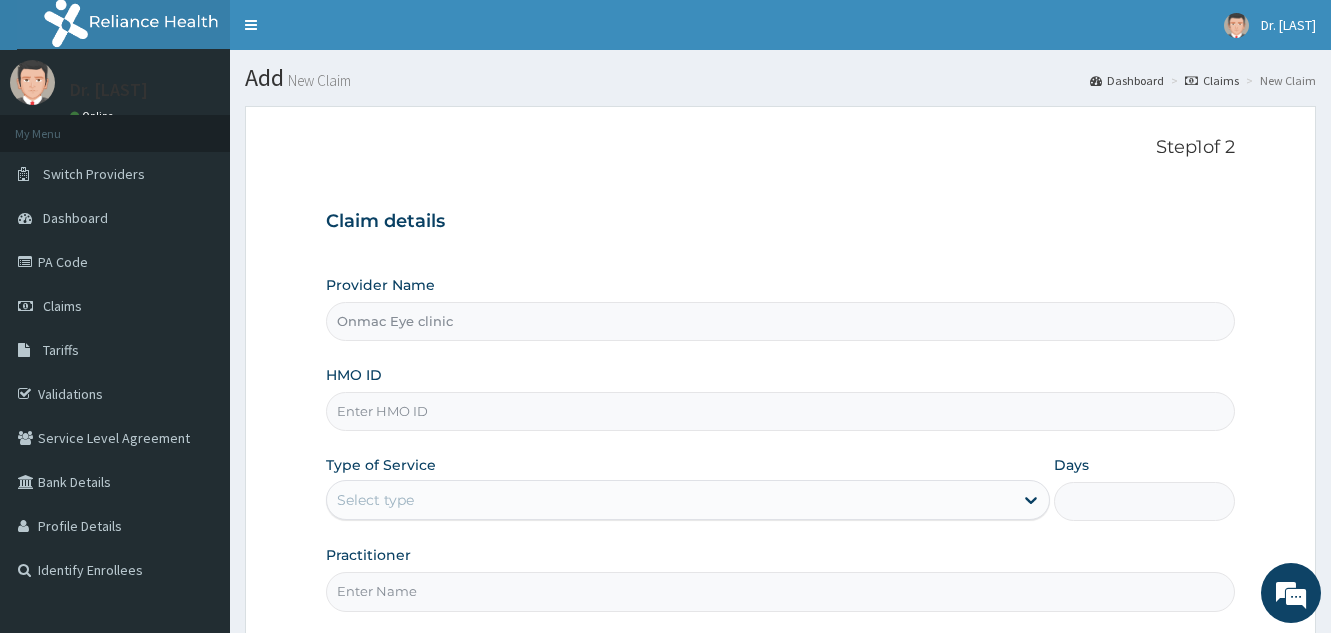 click on "HMO ID" at bounding box center [780, 411] 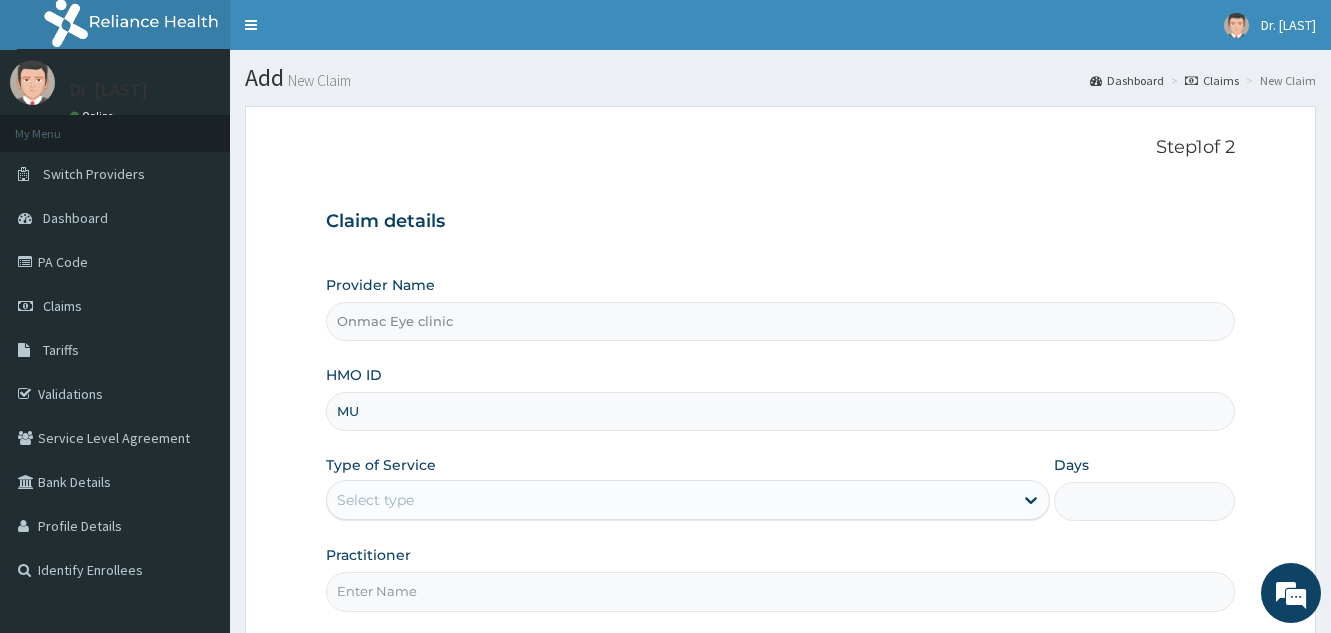 type on "M" 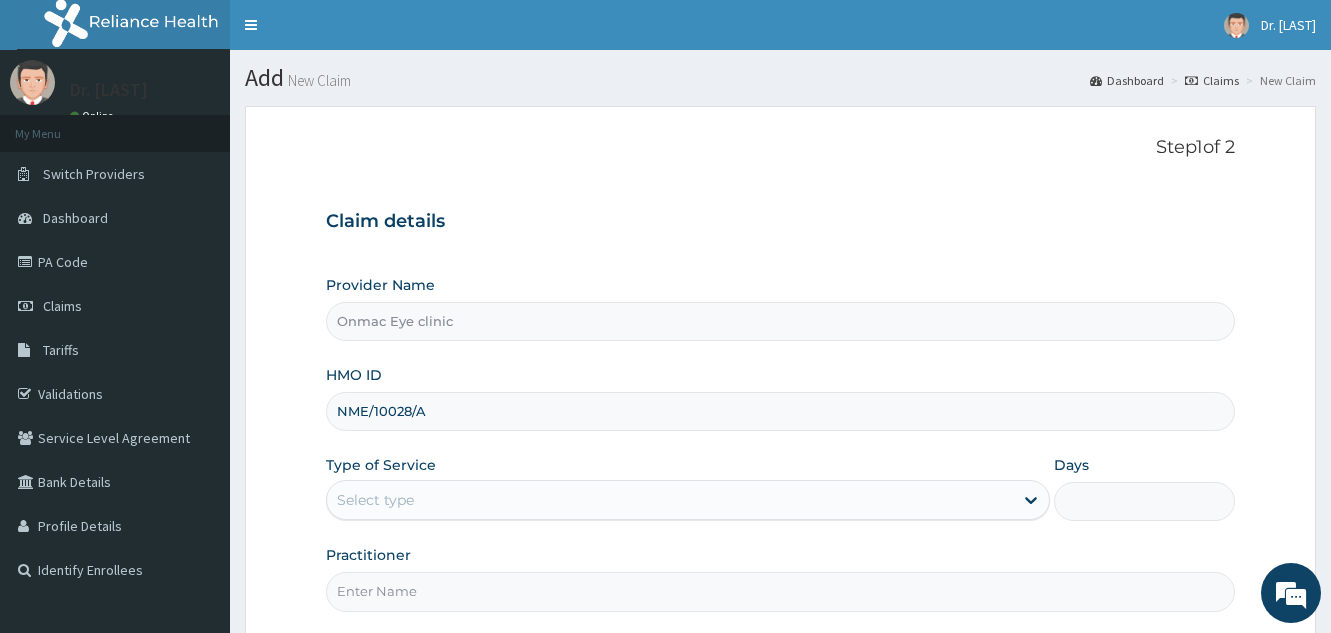 type on "NME/10028/A" 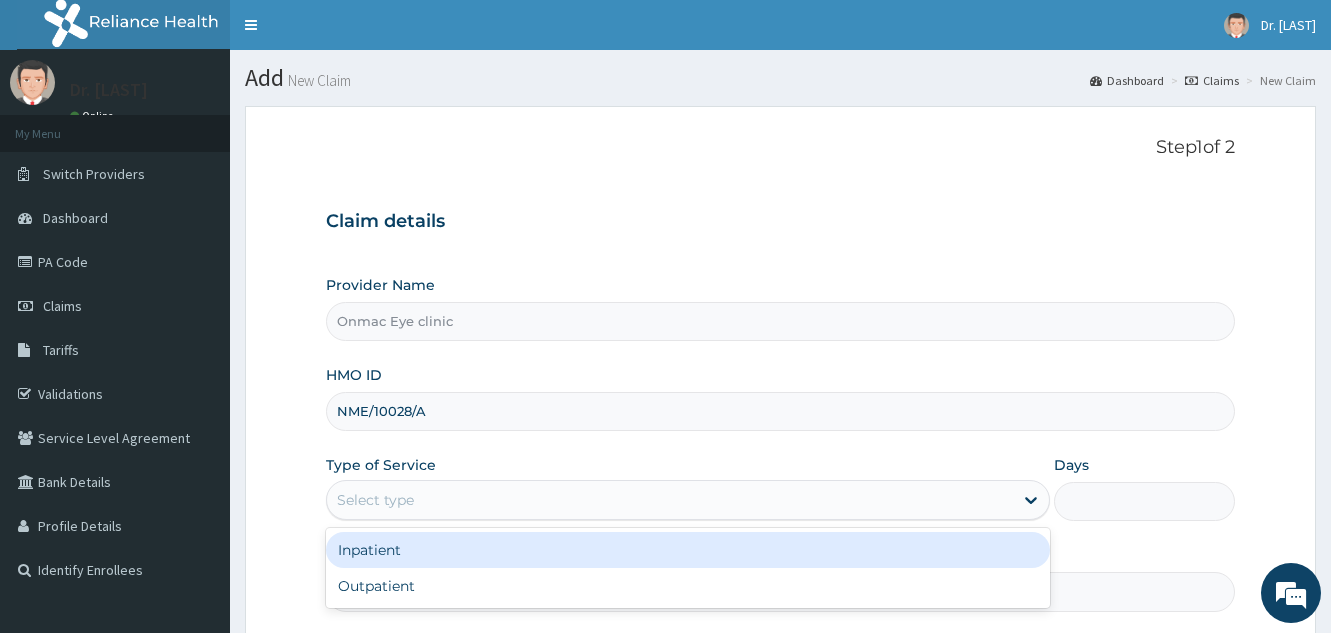 click on "Select type" at bounding box center [670, 500] 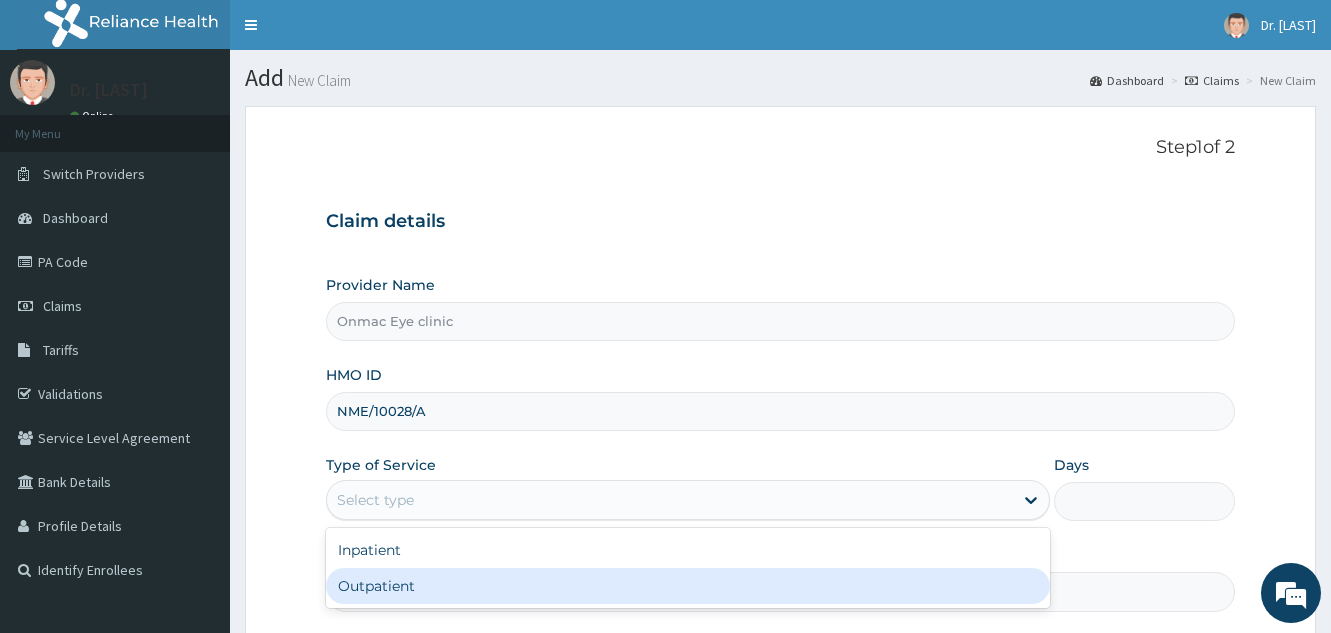 click on "Outpatient" at bounding box center [688, 586] 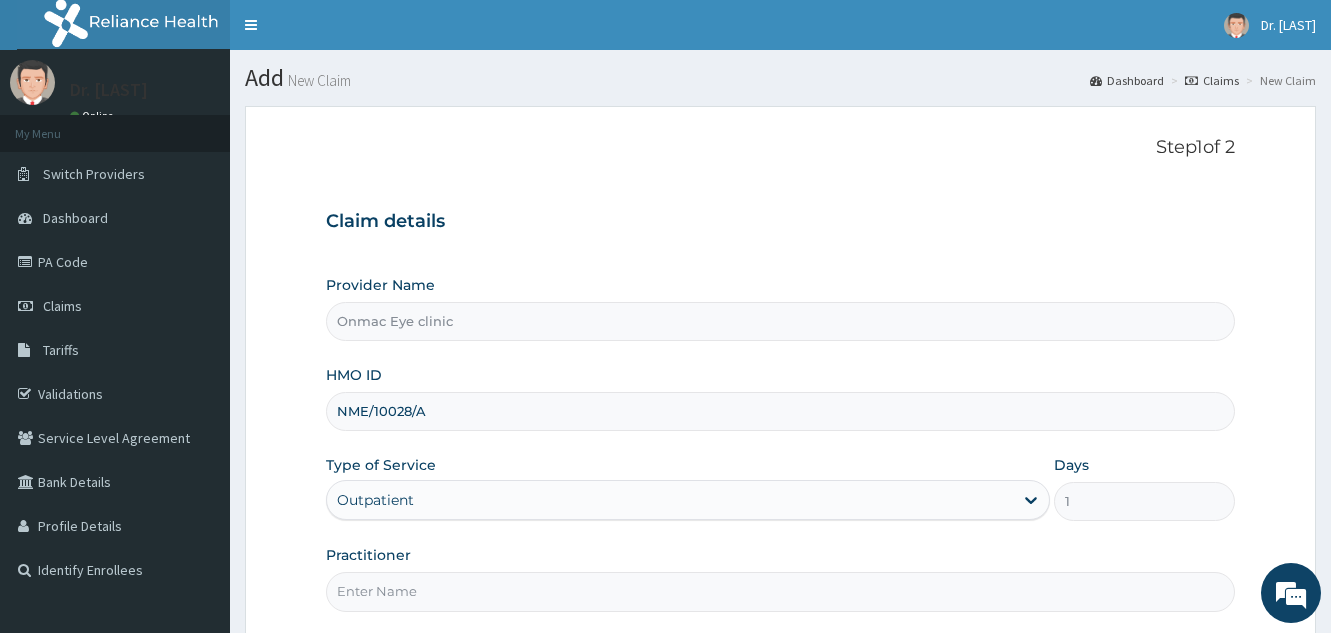 click on "Practitioner" at bounding box center [780, 591] 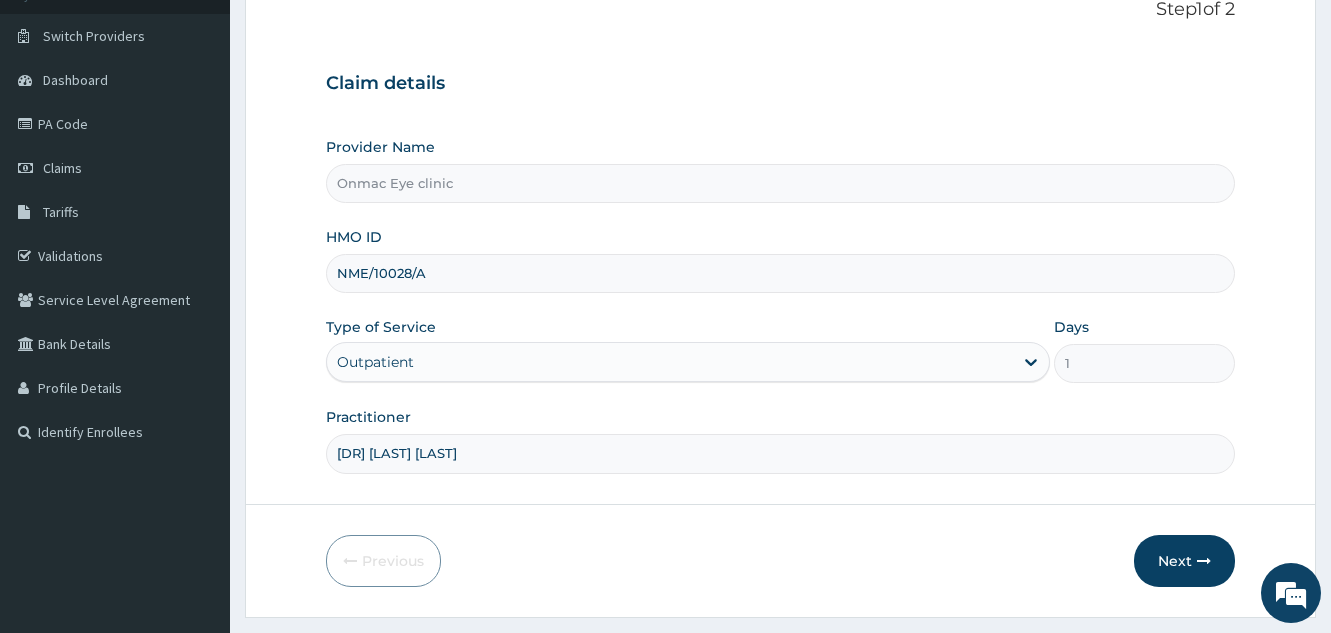 scroll, scrollTop: 189, scrollLeft: 0, axis: vertical 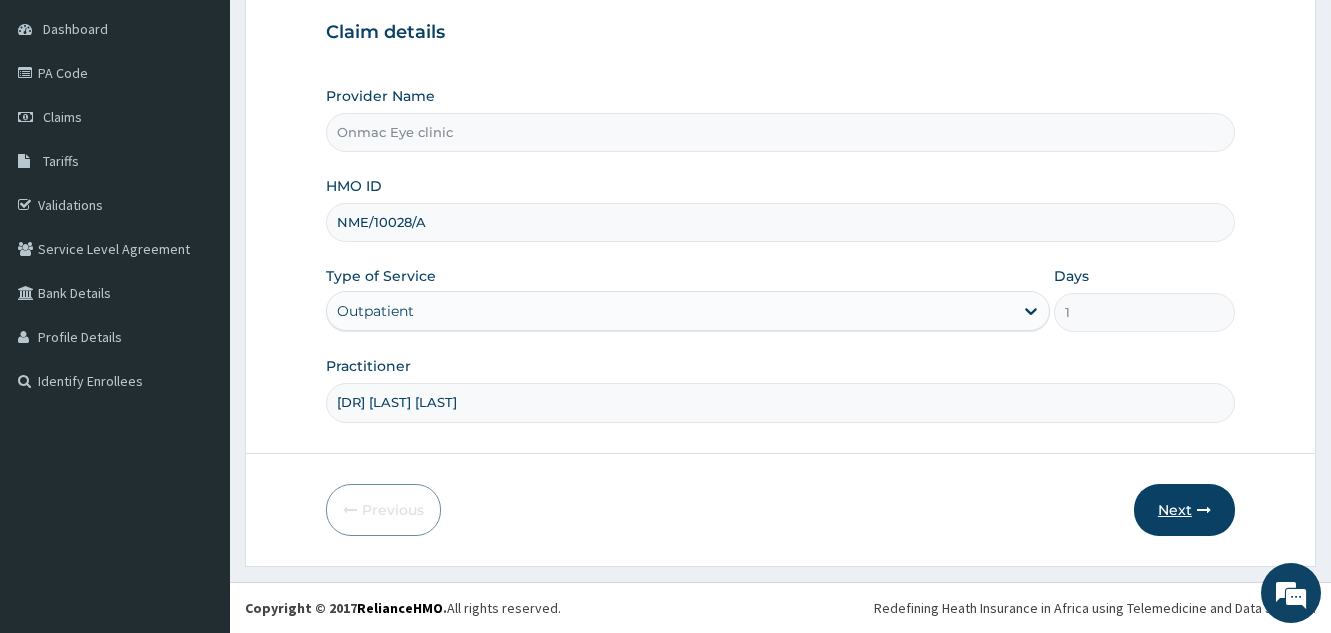 click on "Next" at bounding box center (1184, 510) 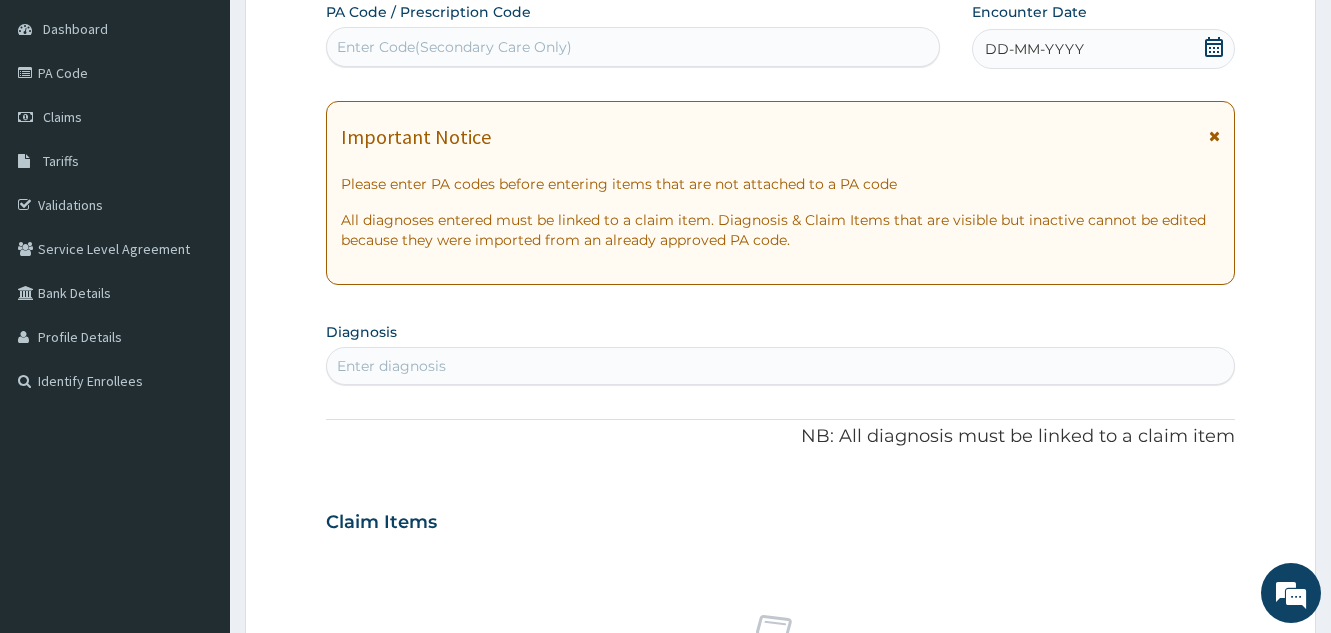 click on "Enter Code(Secondary Care Only)" at bounding box center (633, 47) 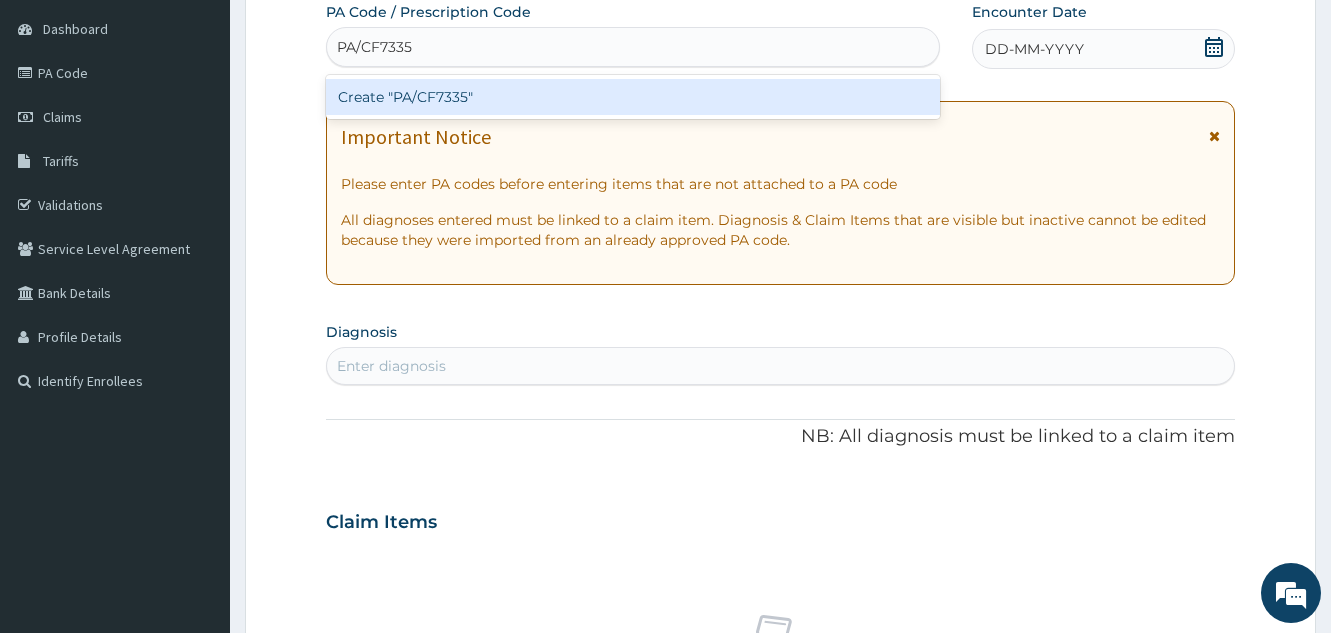 click on "Create "PA/CF7335"" at bounding box center (633, 97) 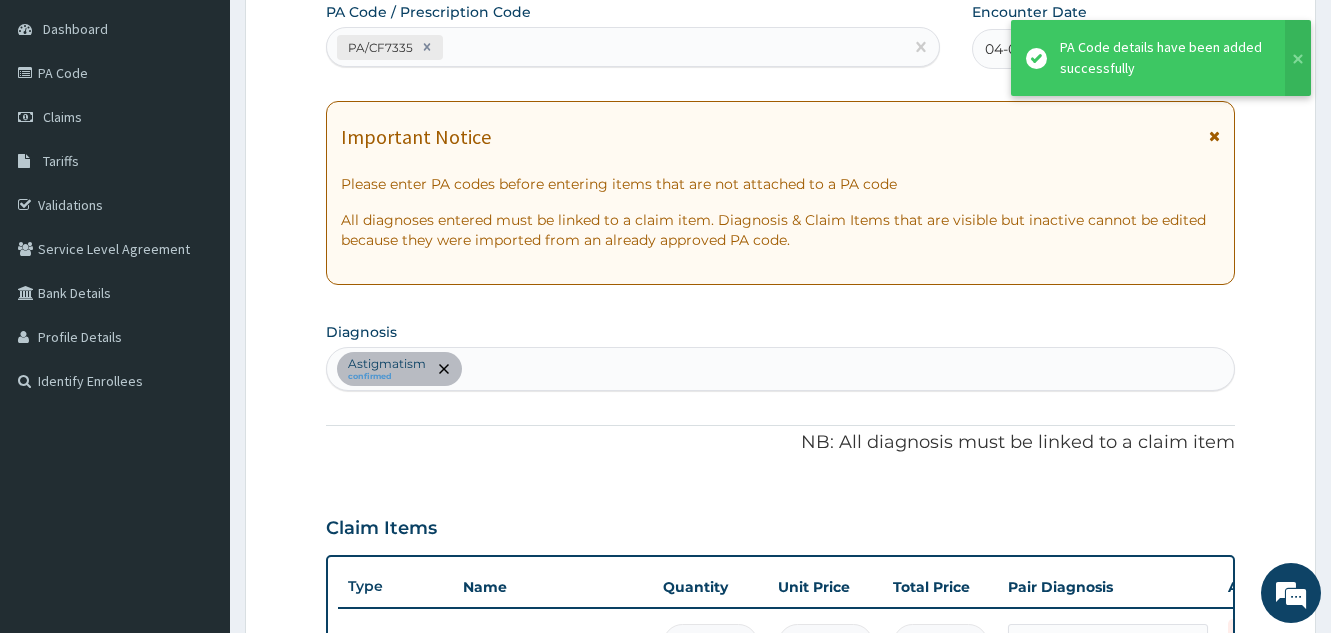 scroll, scrollTop: 1010, scrollLeft: 0, axis: vertical 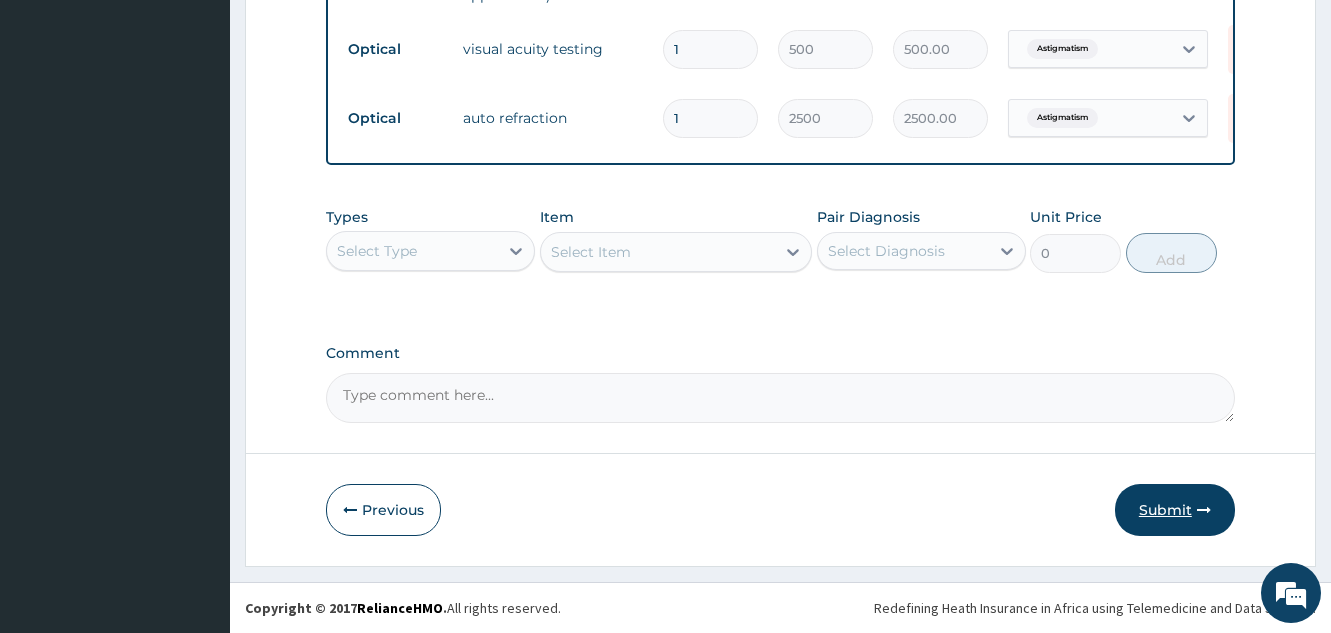 click on "Submit" at bounding box center [1175, 510] 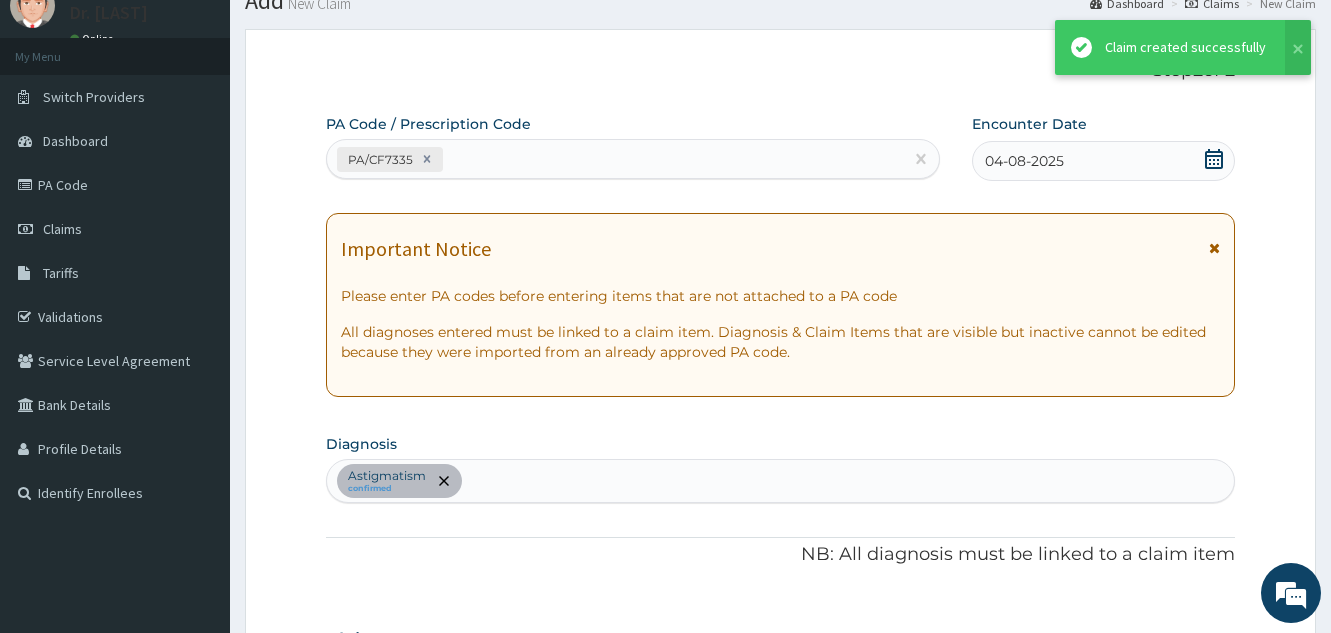 scroll, scrollTop: 1223, scrollLeft: 0, axis: vertical 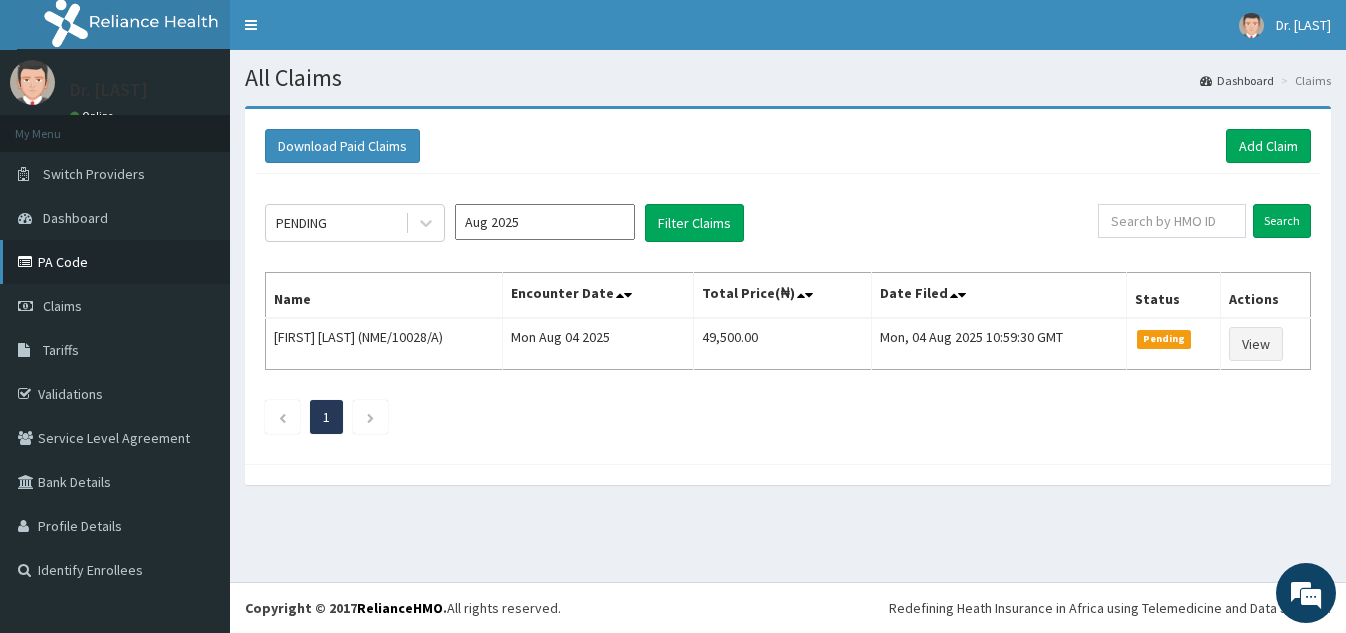 click on "PA Code" at bounding box center [115, 262] 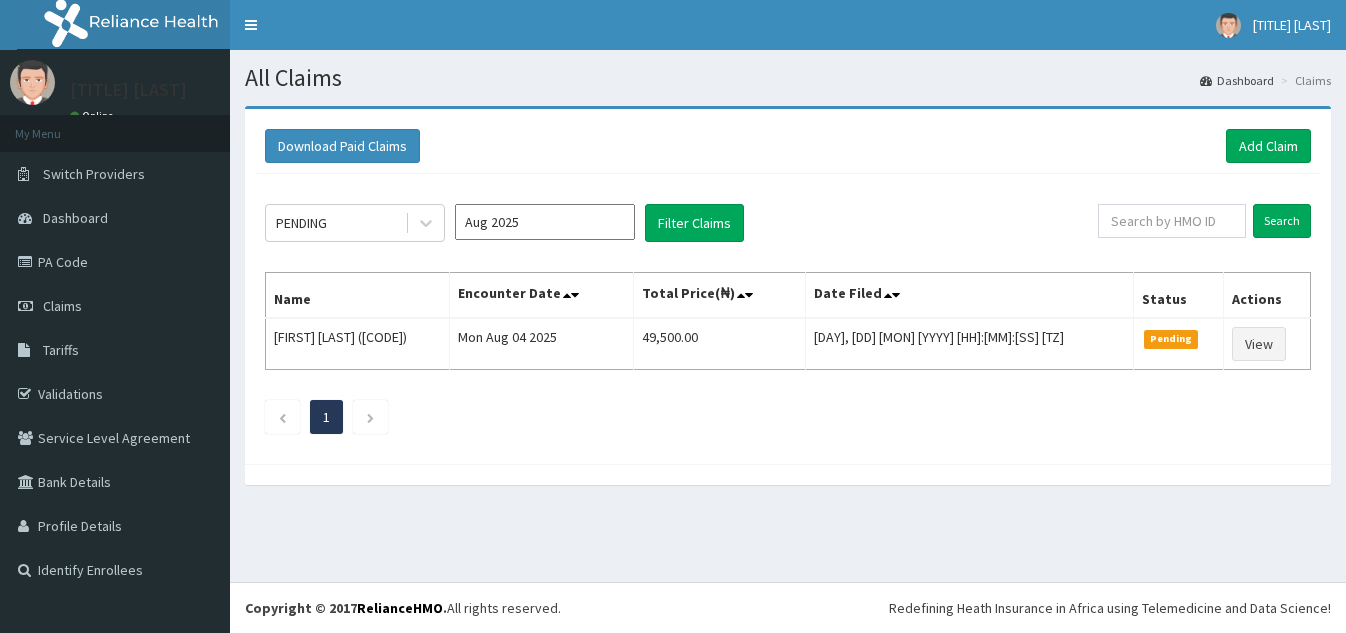 scroll, scrollTop: 0, scrollLeft: 0, axis: both 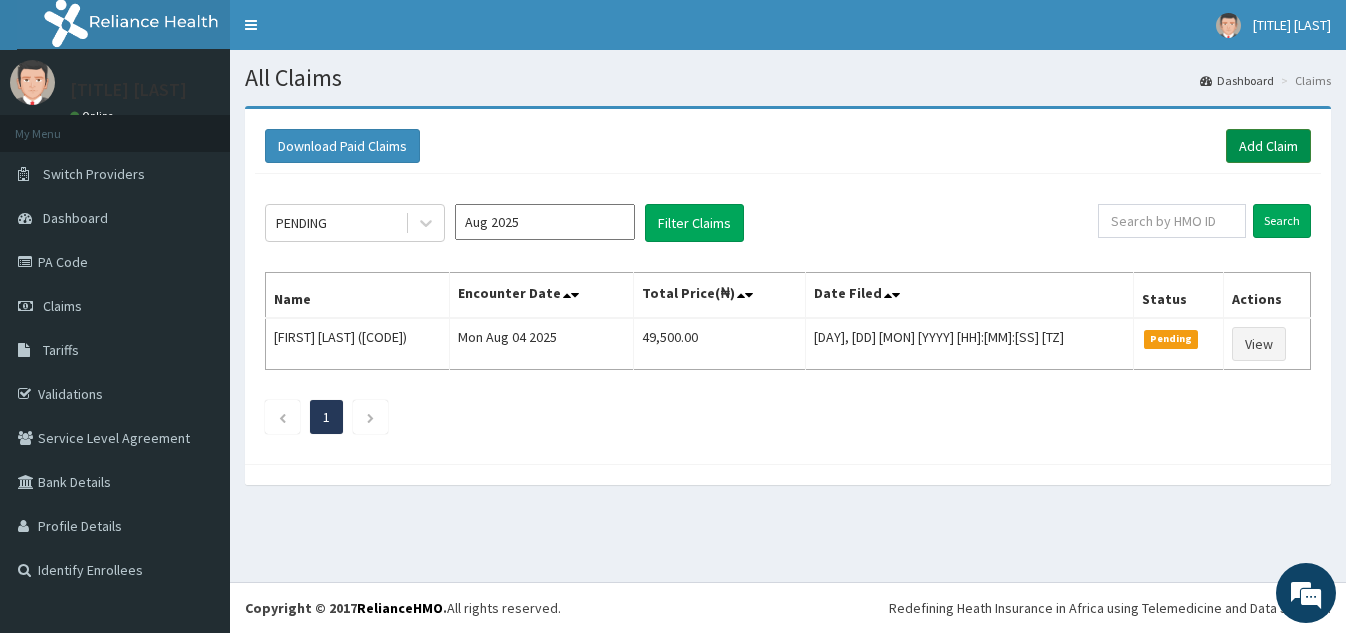 click on "Add Claim" at bounding box center [1268, 146] 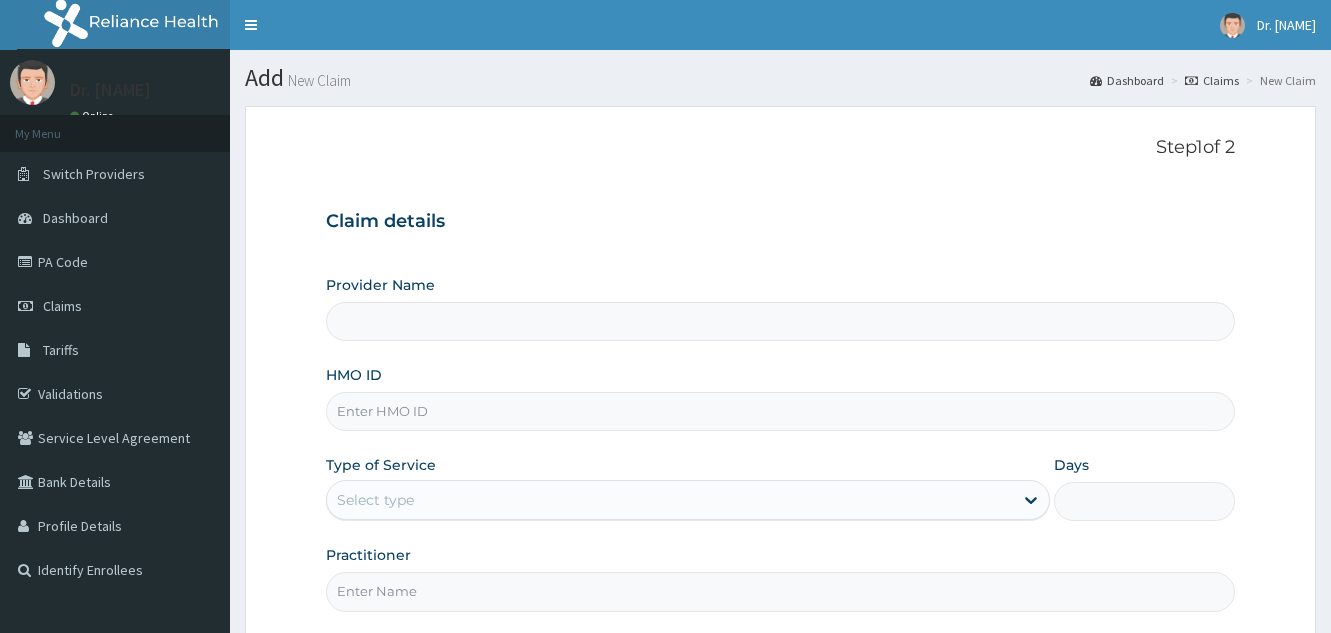 scroll, scrollTop: 0, scrollLeft: 0, axis: both 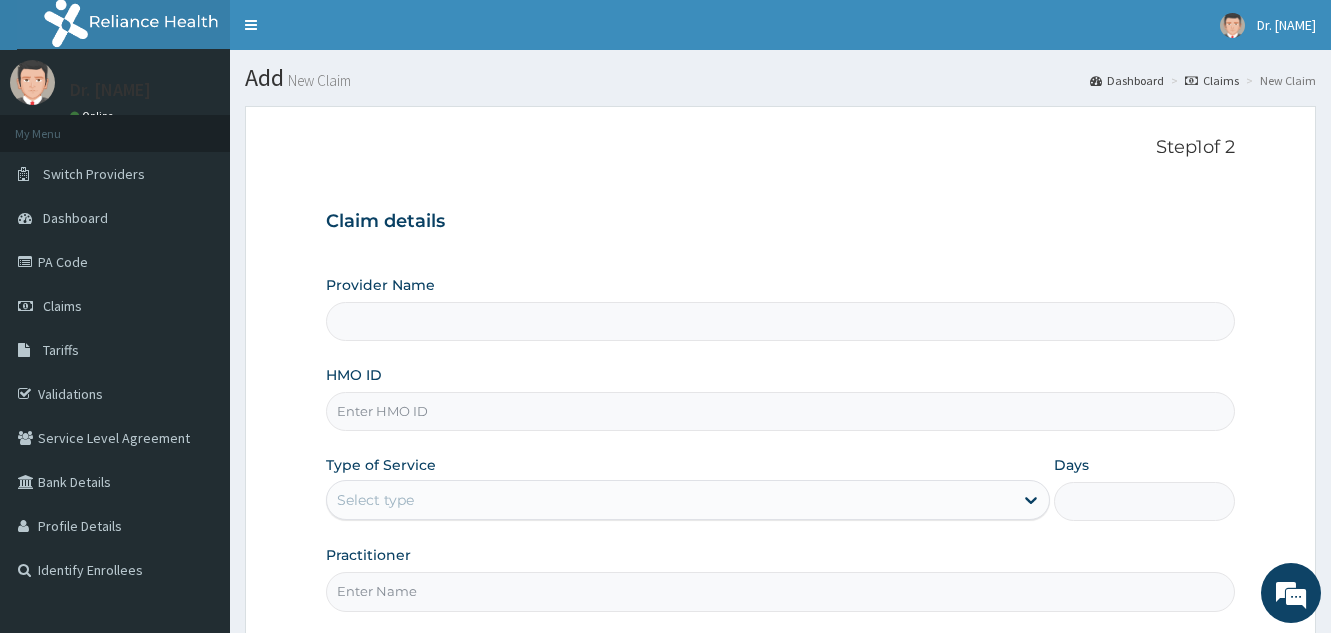 type on "Onmac Eye clinic" 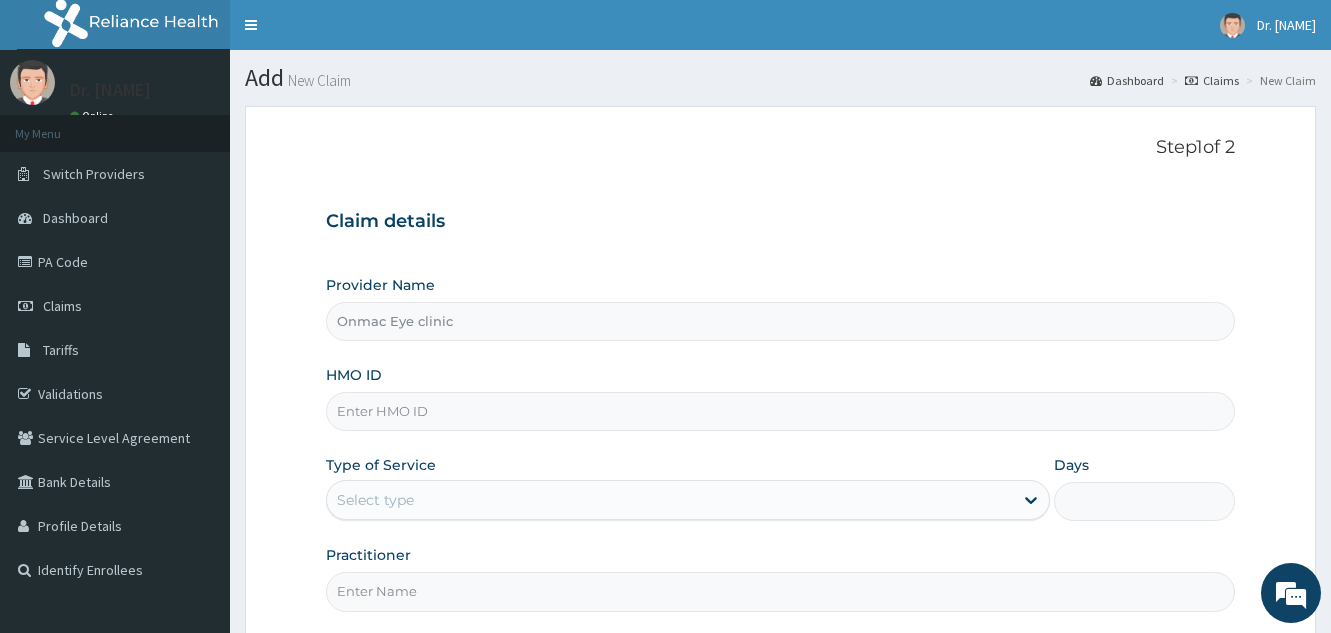 scroll, scrollTop: 0, scrollLeft: 0, axis: both 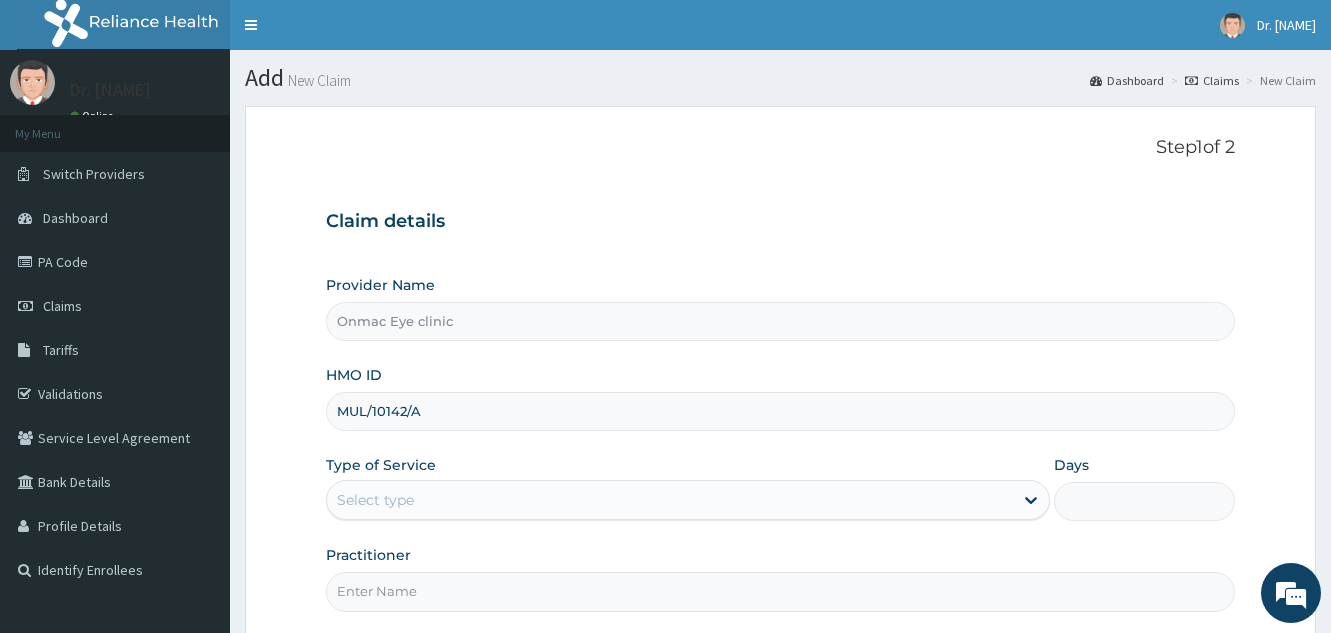 type on "MUL/10142/A" 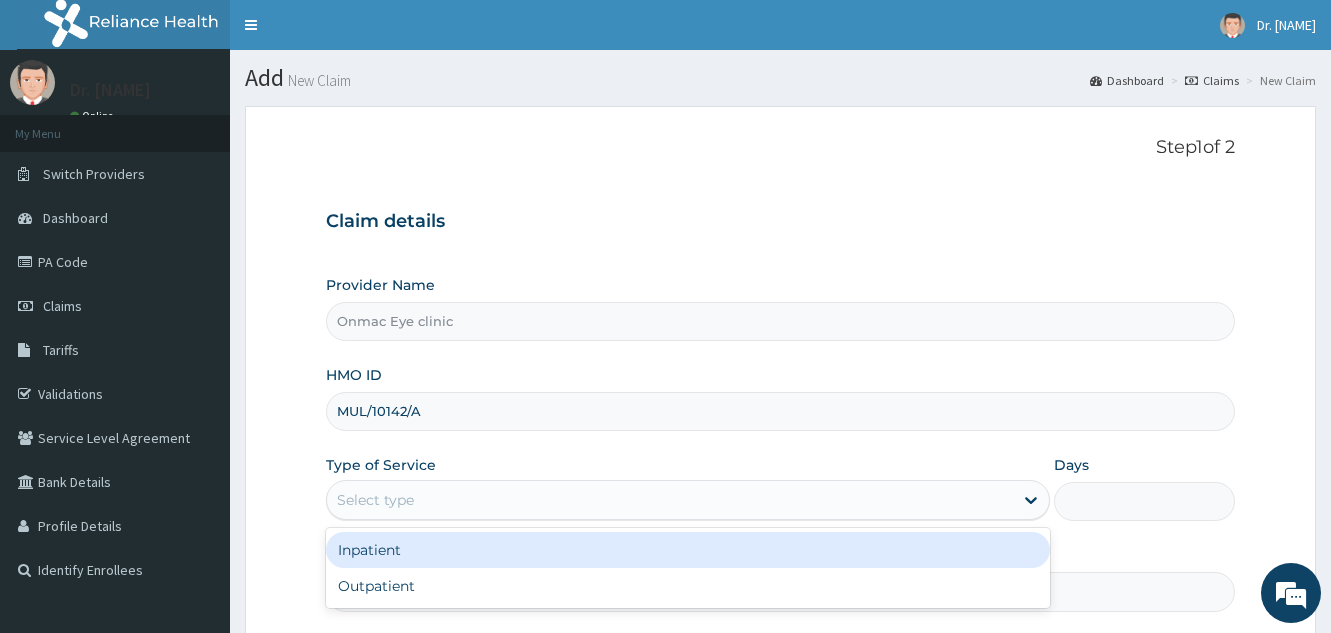 click on "Select type" at bounding box center (670, 500) 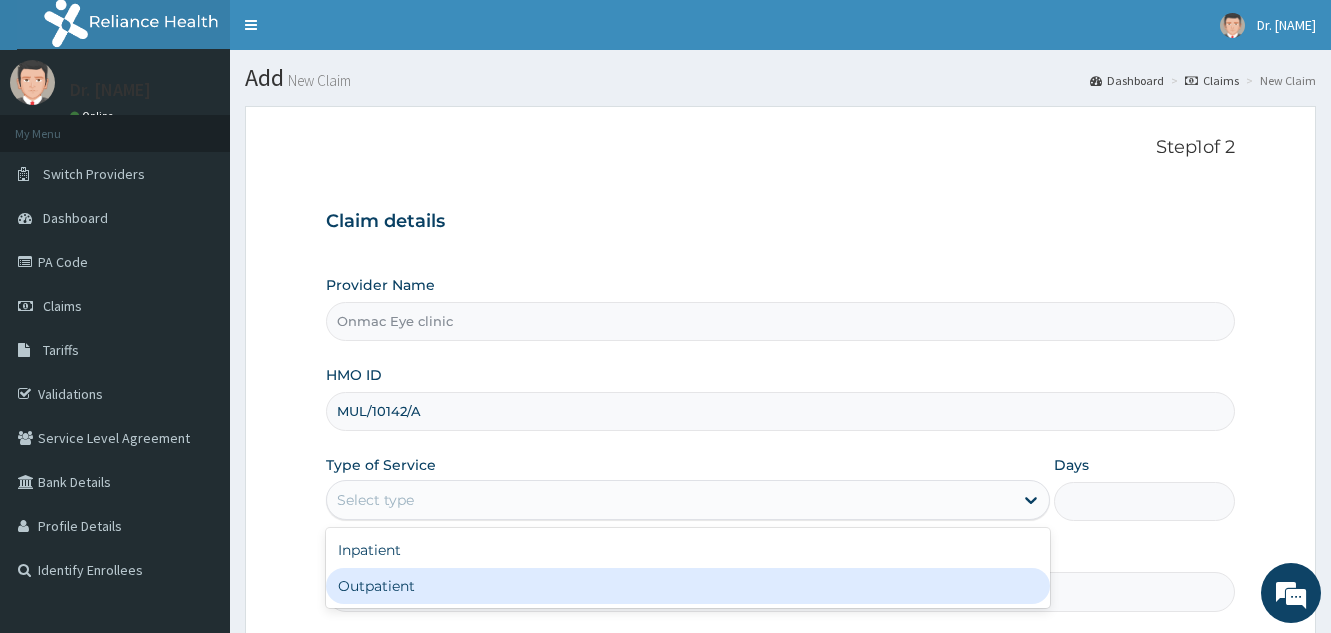 click on "Outpatient" at bounding box center (688, 586) 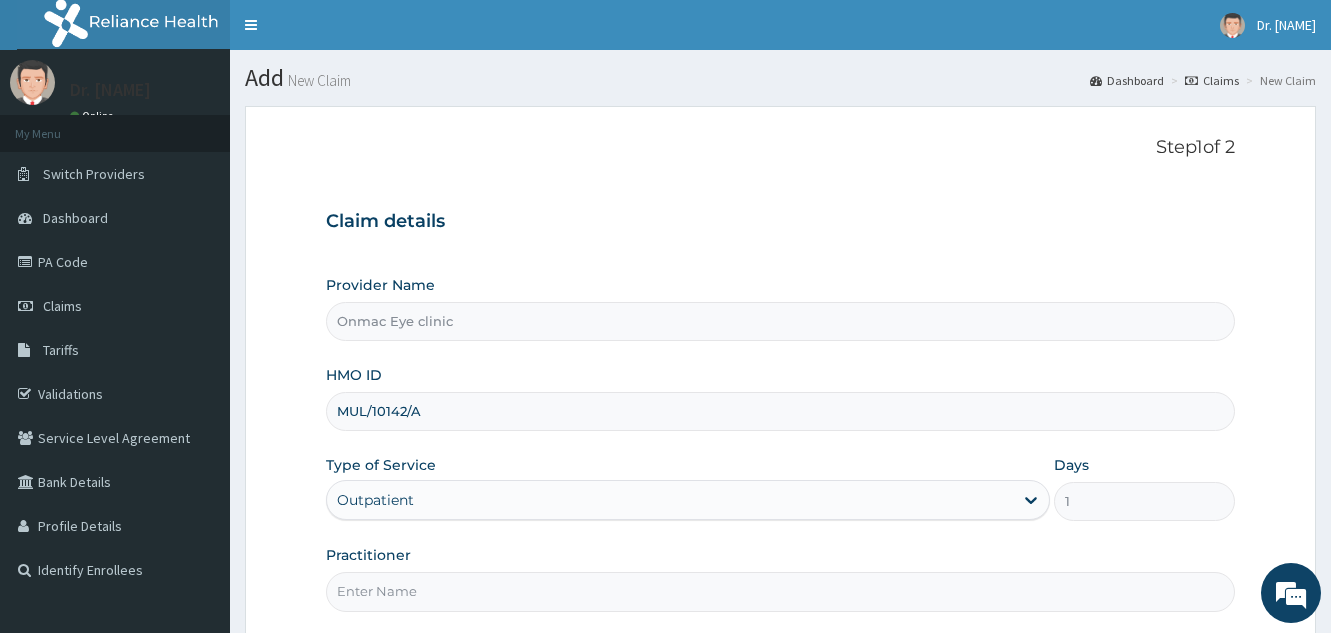 click on "Practitioner" at bounding box center (780, 591) 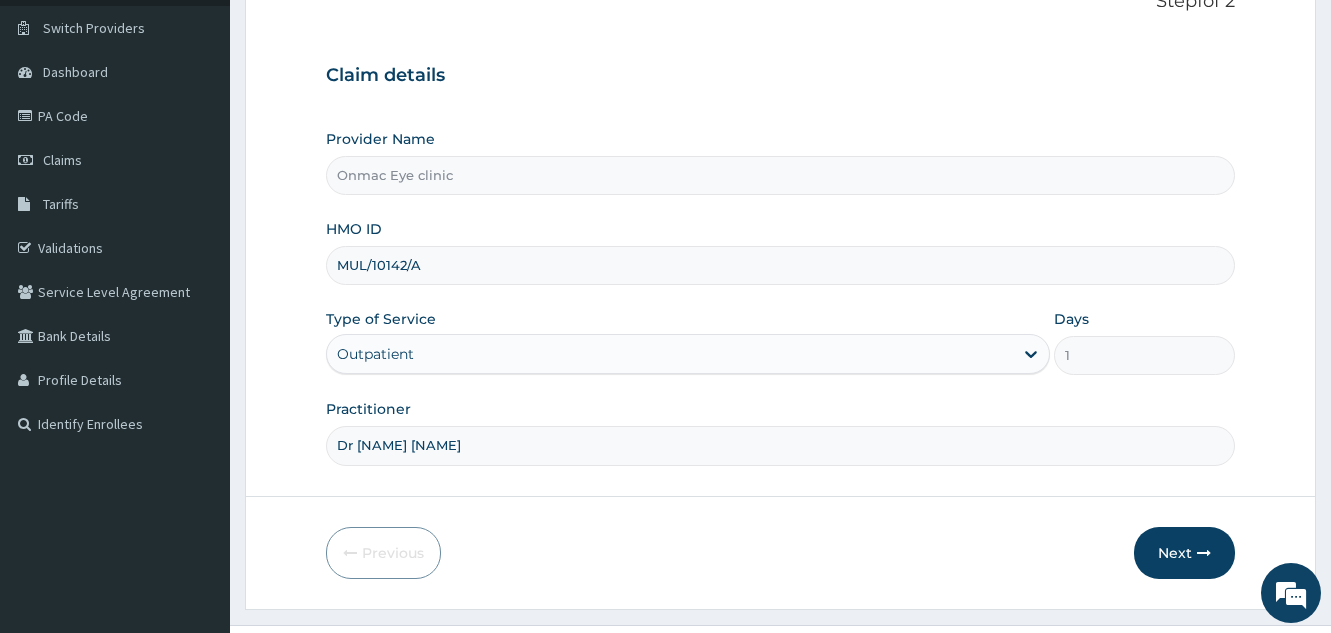 scroll, scrollTop: 189, scrollLeft: 0, axis: vertical 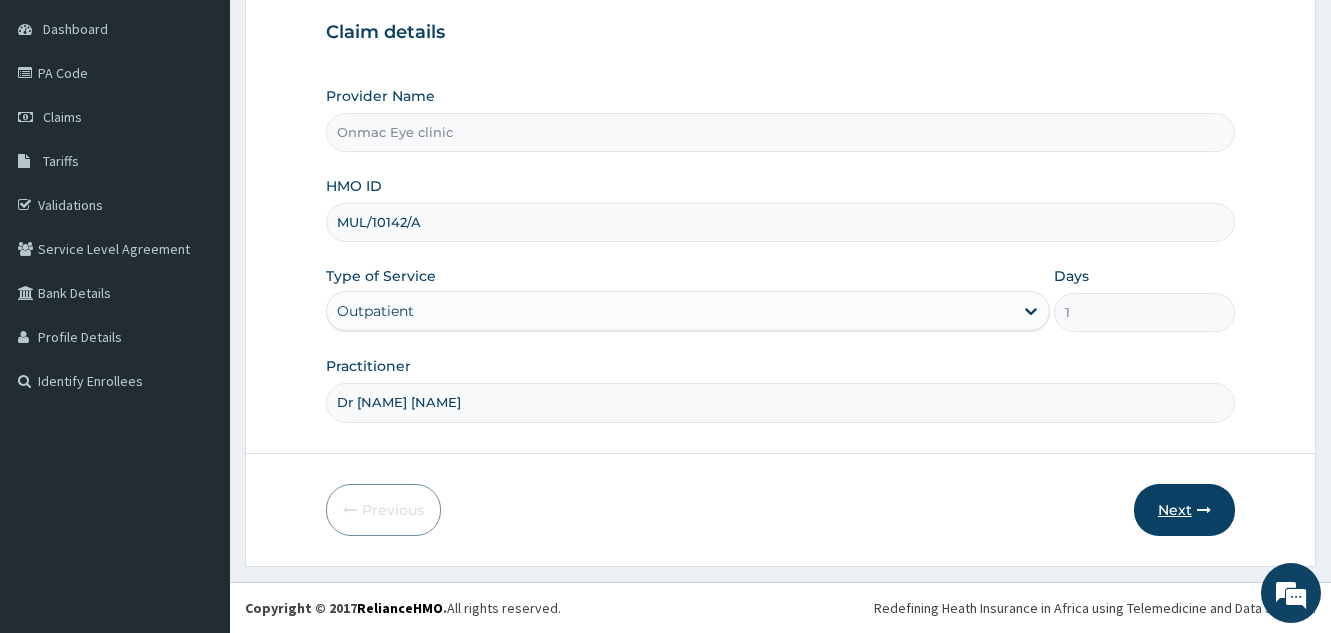 click on "Next" at bounding box center [1184, 510] 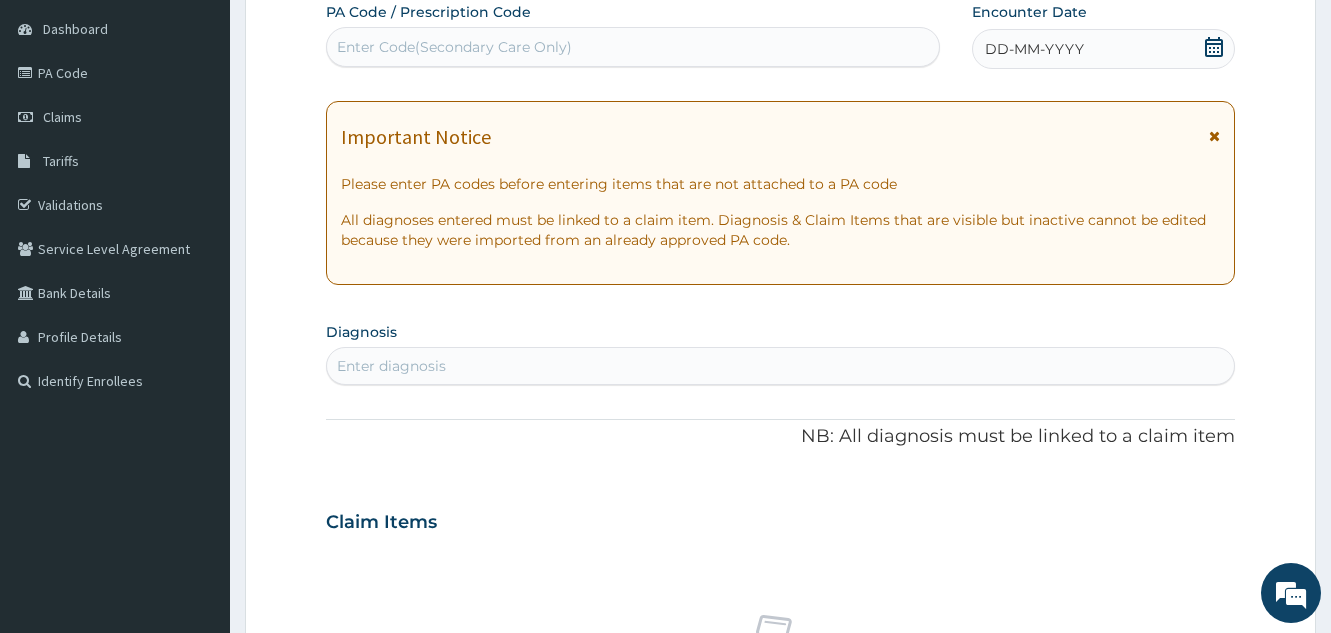 click on "Enter Code(Secondary Care Only)" at bounding box center [633, 47] 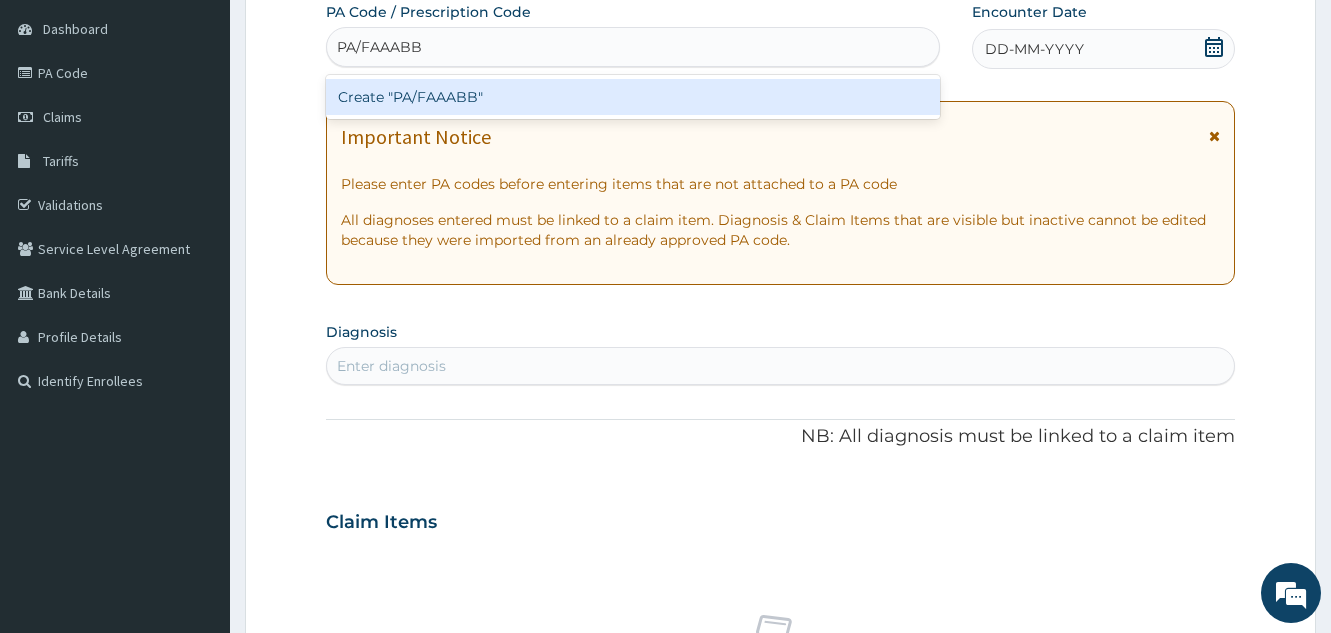 click on "Create "PA/FAAABB"" at bounding box center [633, 97] 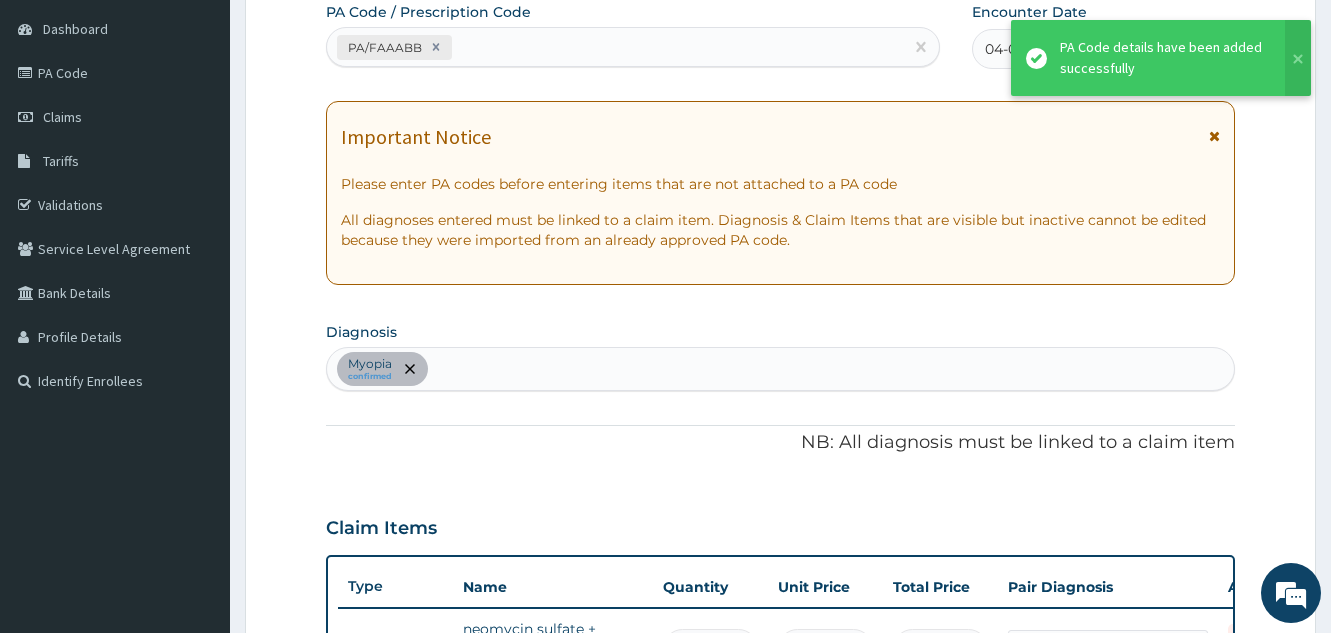 scroll, scrollTop: 1228, scrollLeft: 0, axis: vertical 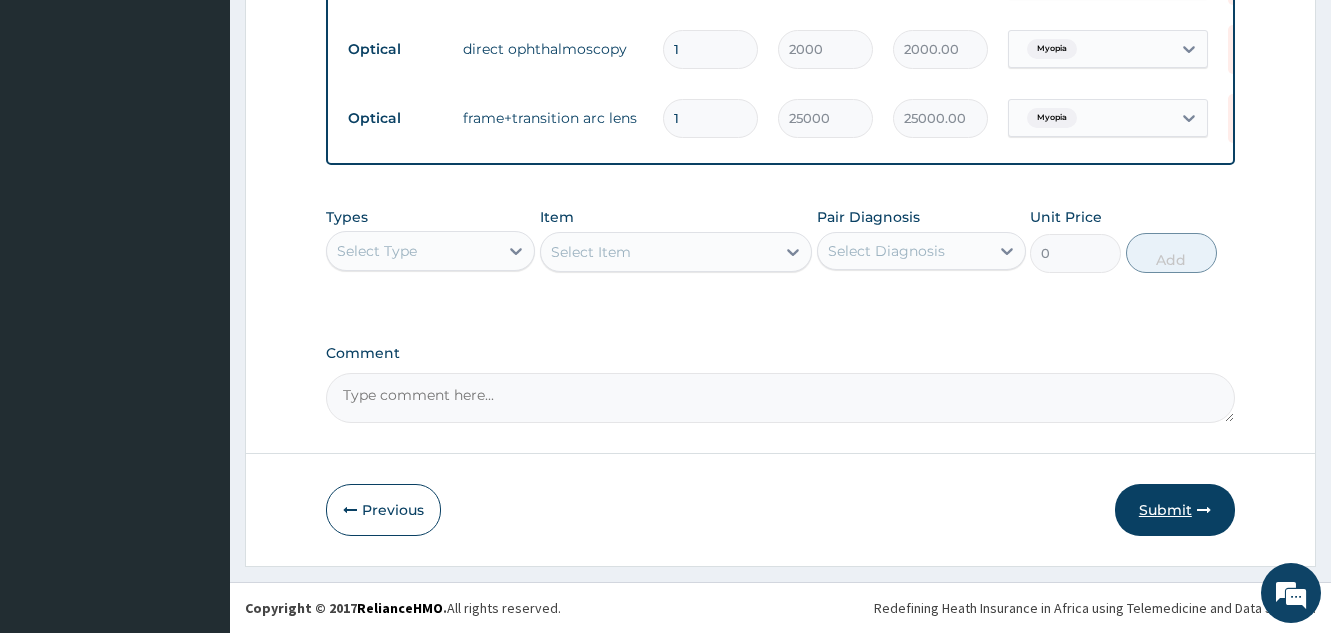 click on "Submit" at bounding box center (1175, 510) 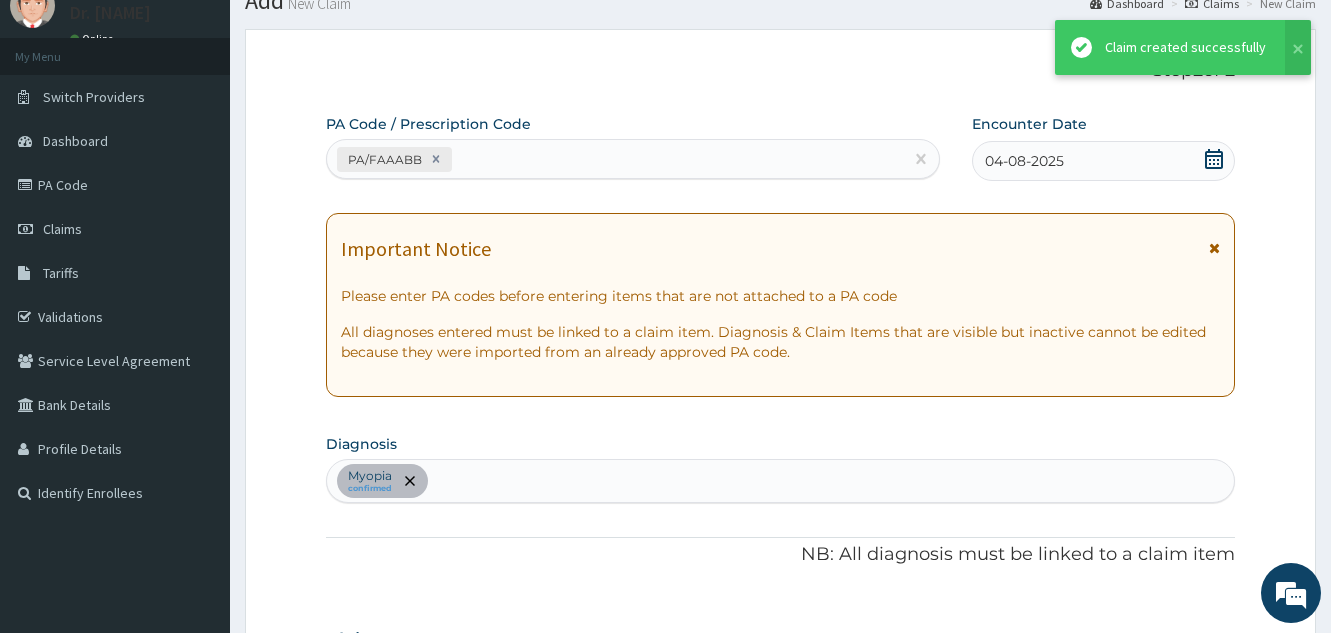 scroll, scrollTop: 1441, scrollLeft: 0, axis: vertical 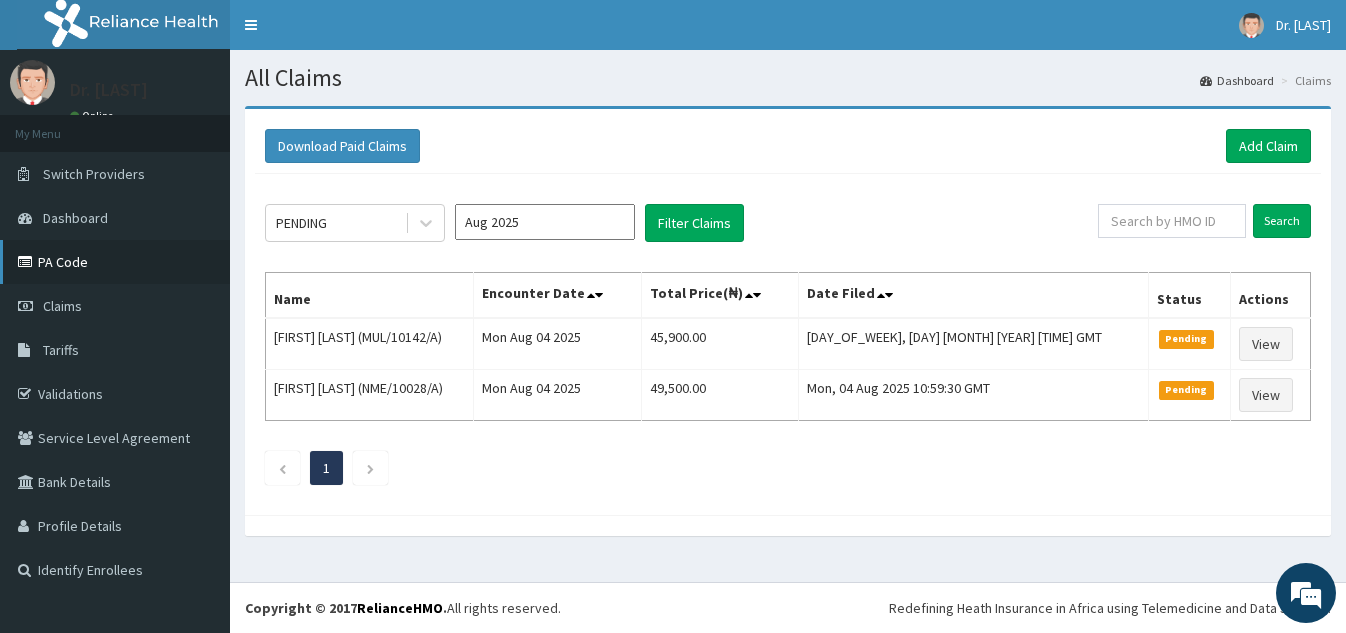 click on "PA Code" at bounding box center [115, 262] 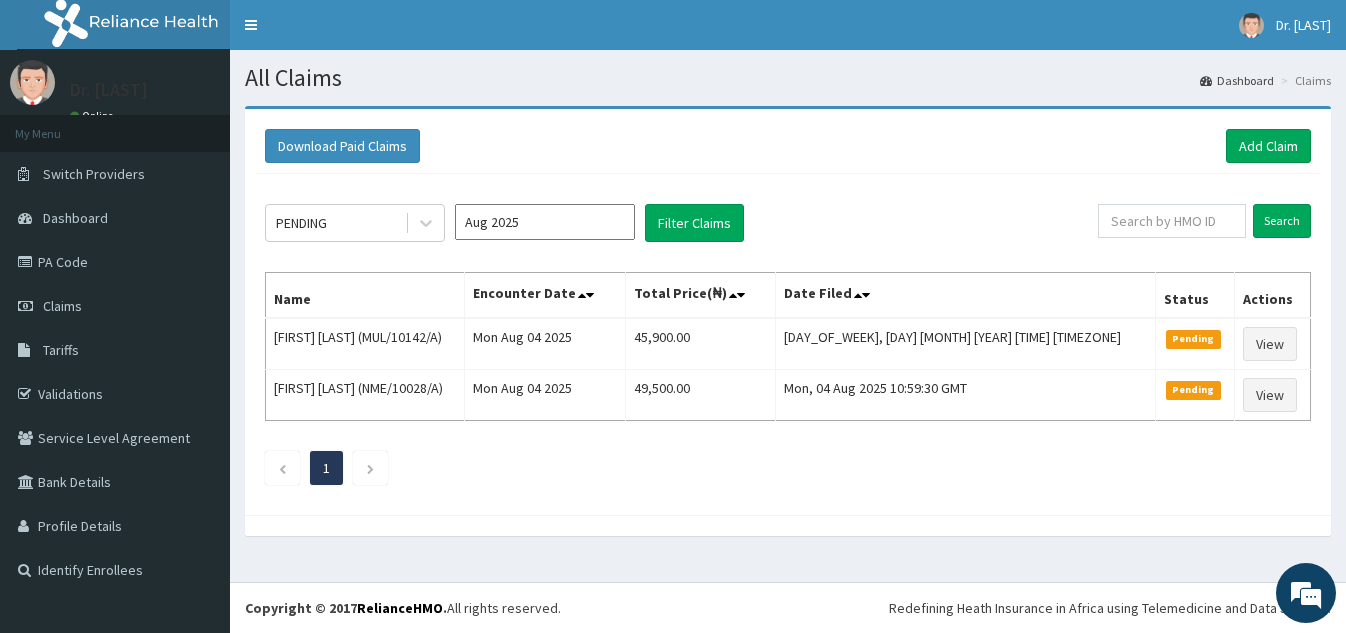 scroll, scrollTop: 0, scrollLeft: 0, axis: both 